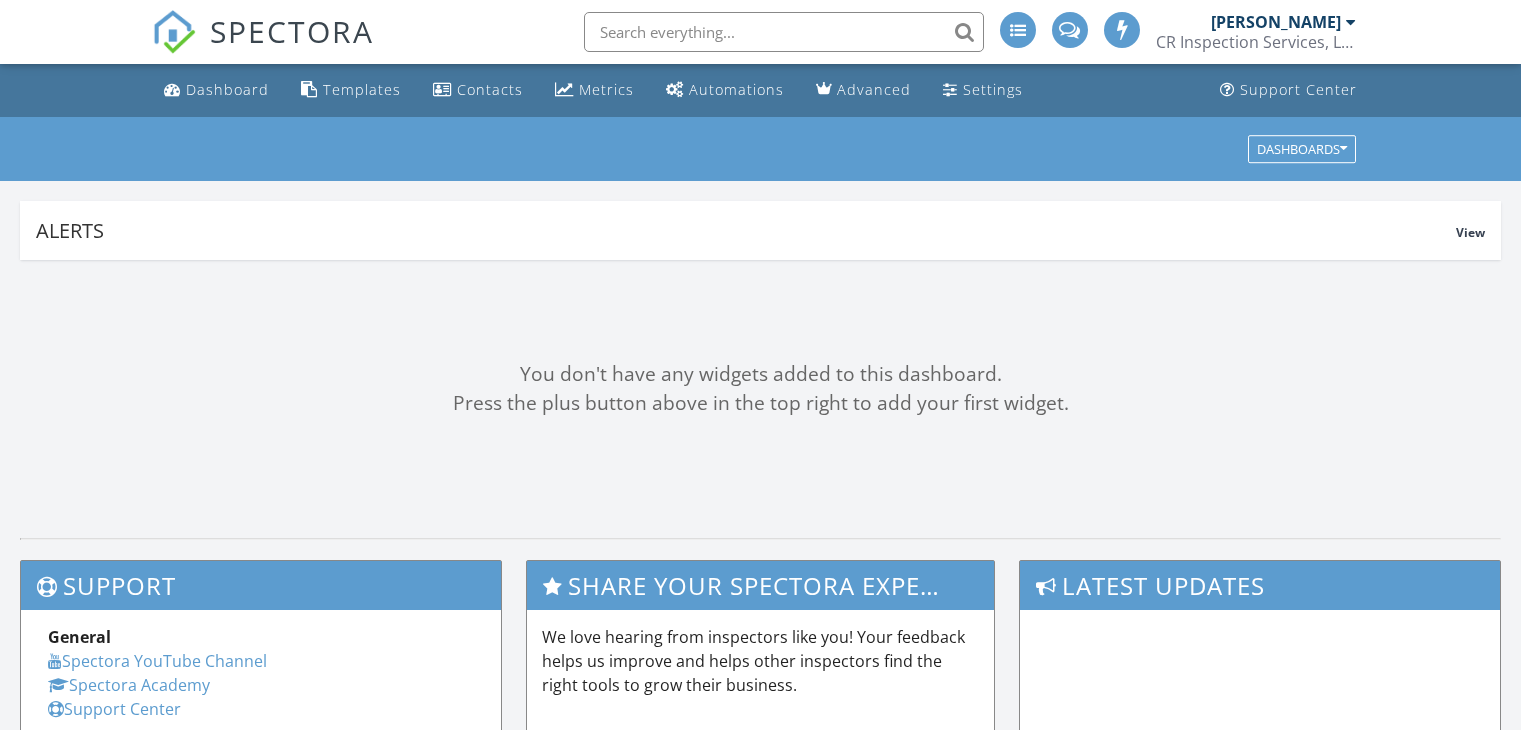 scroll, scrollTop: 0, scrollLeft: 0, axis: both 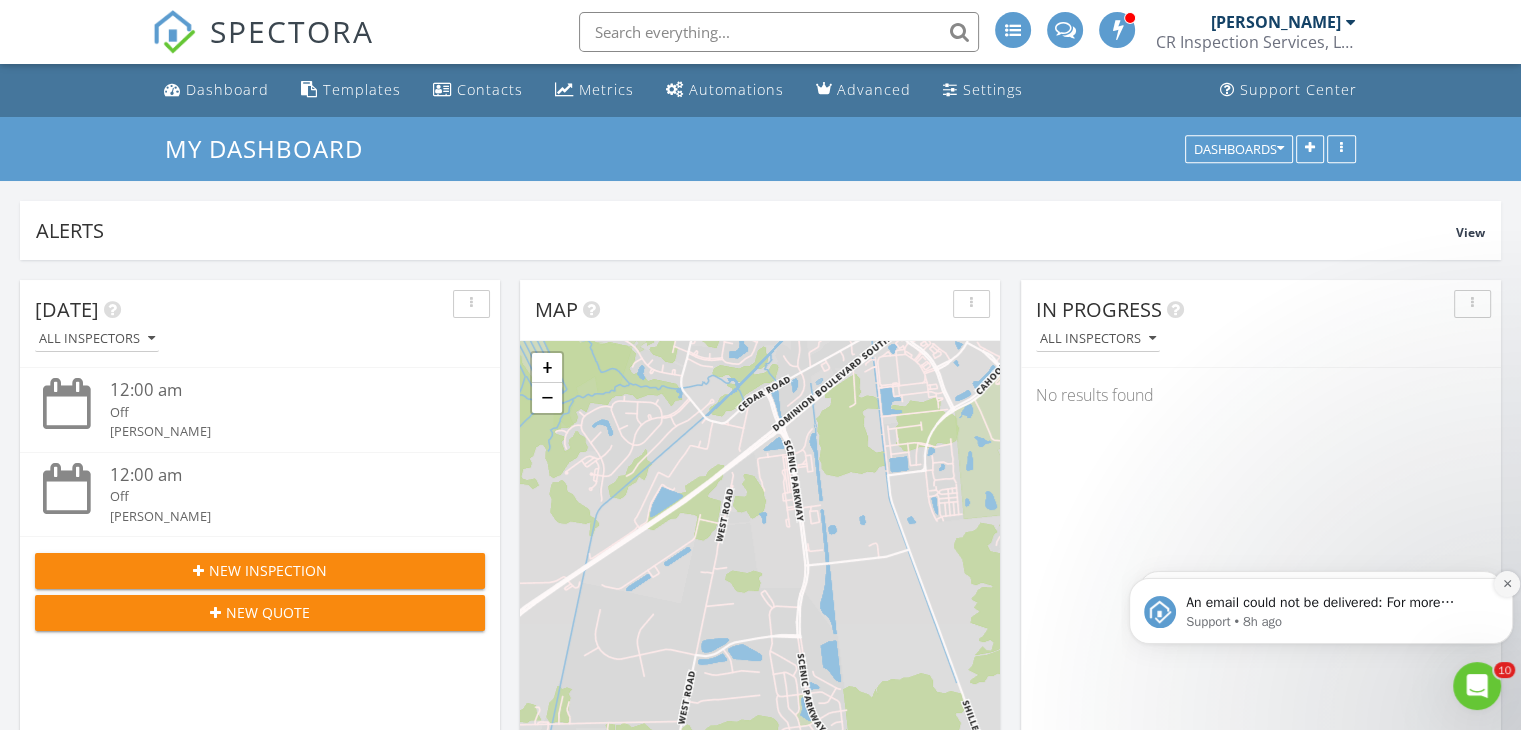 click 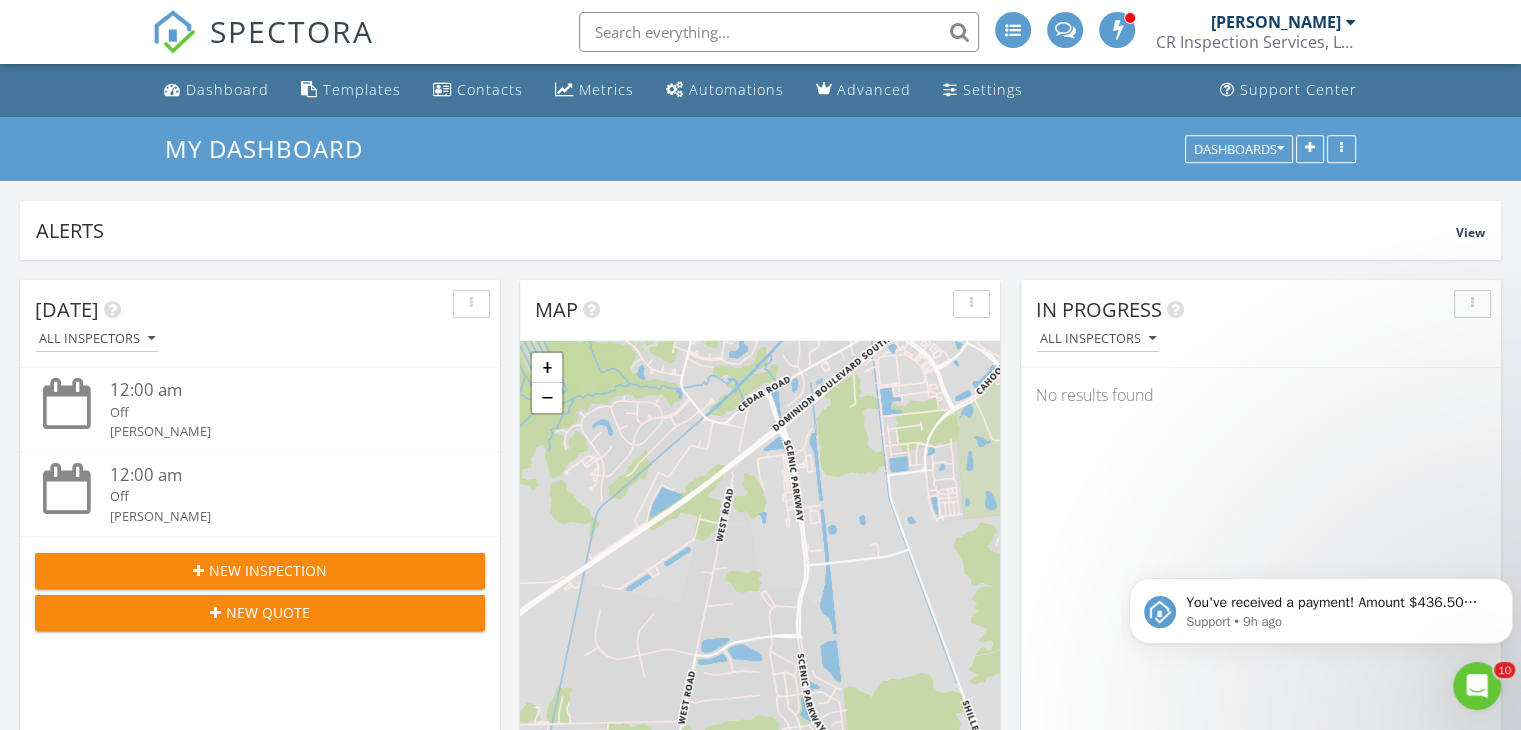 click 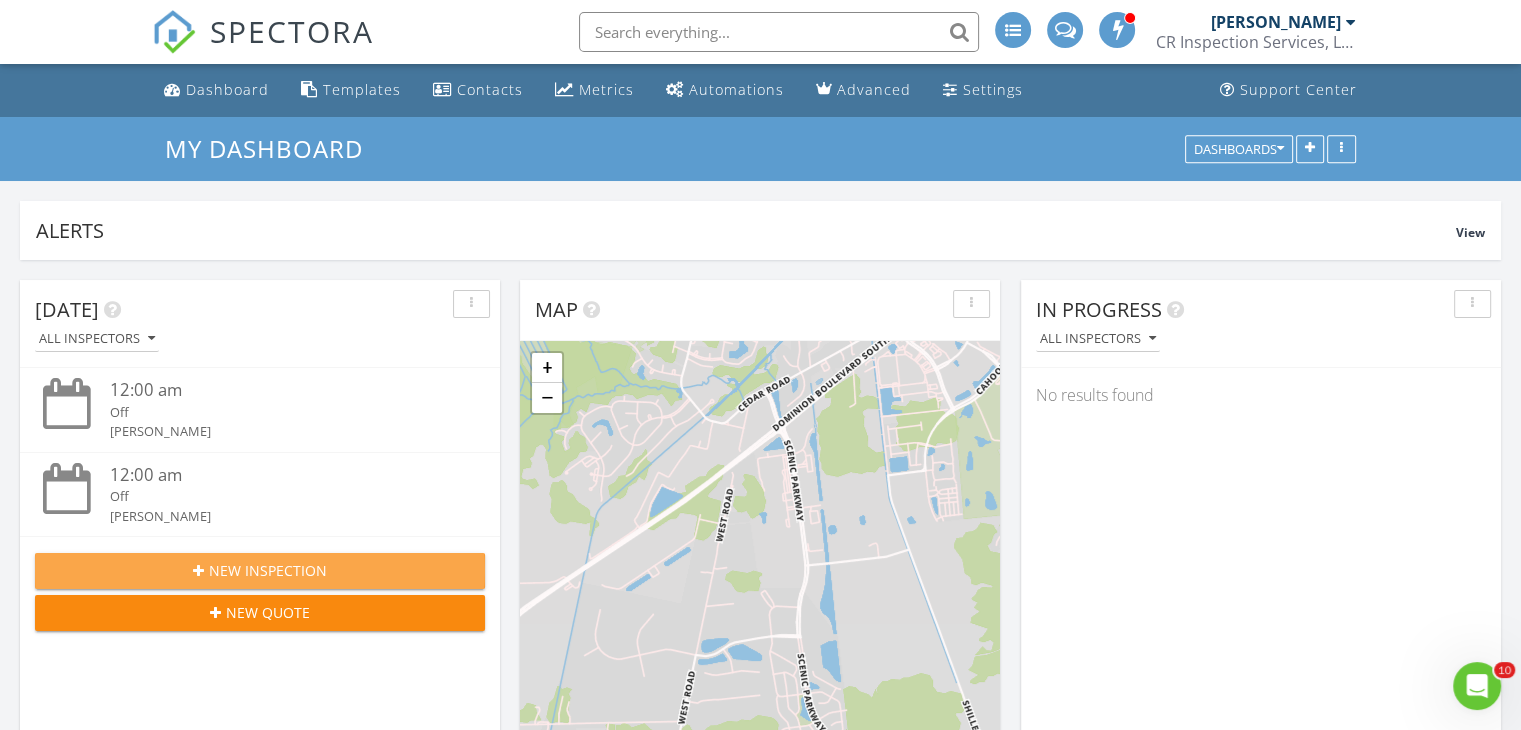 click on "New Inspection" at bounding box center [268, 570] 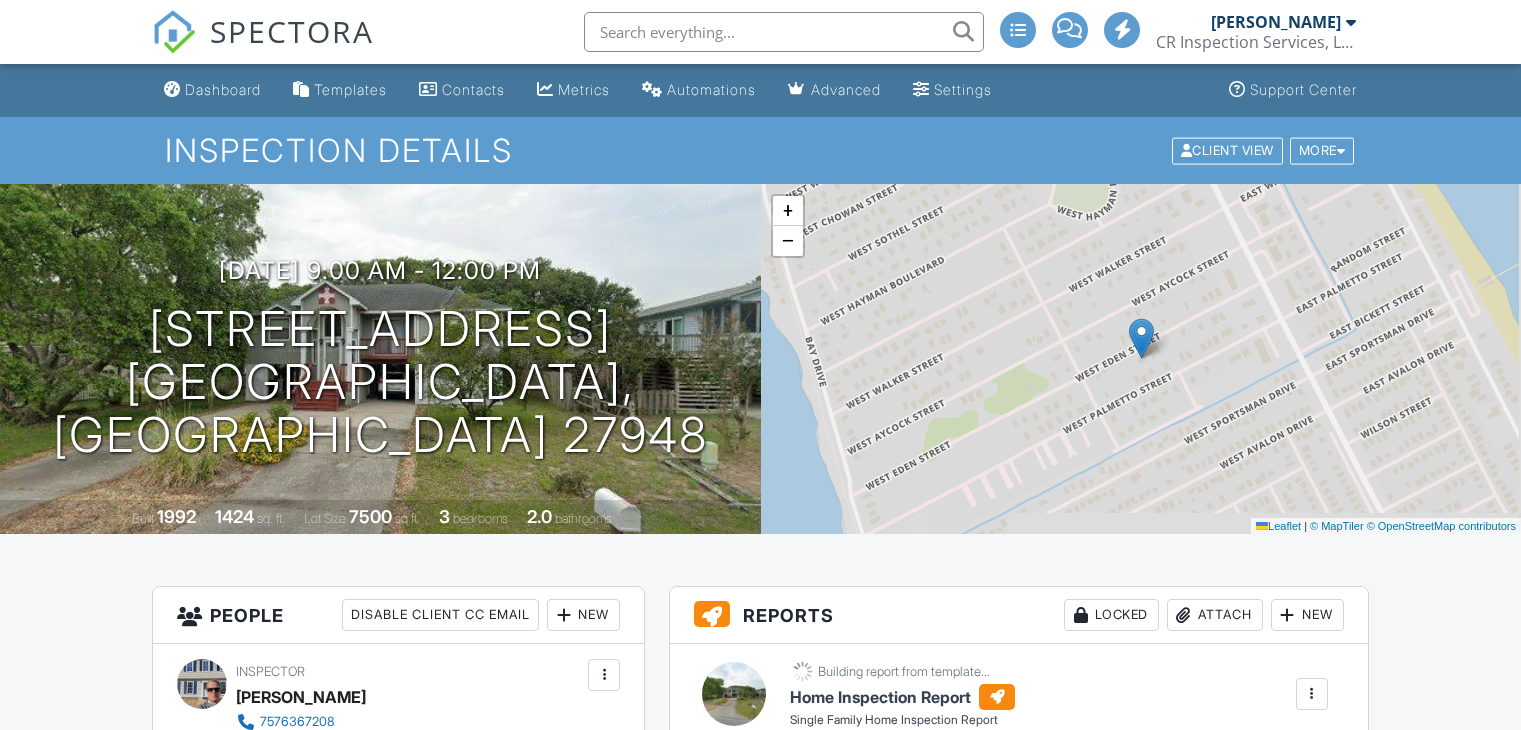 scroll, scrollTop: 0, scrollLeft: 0, axis: both 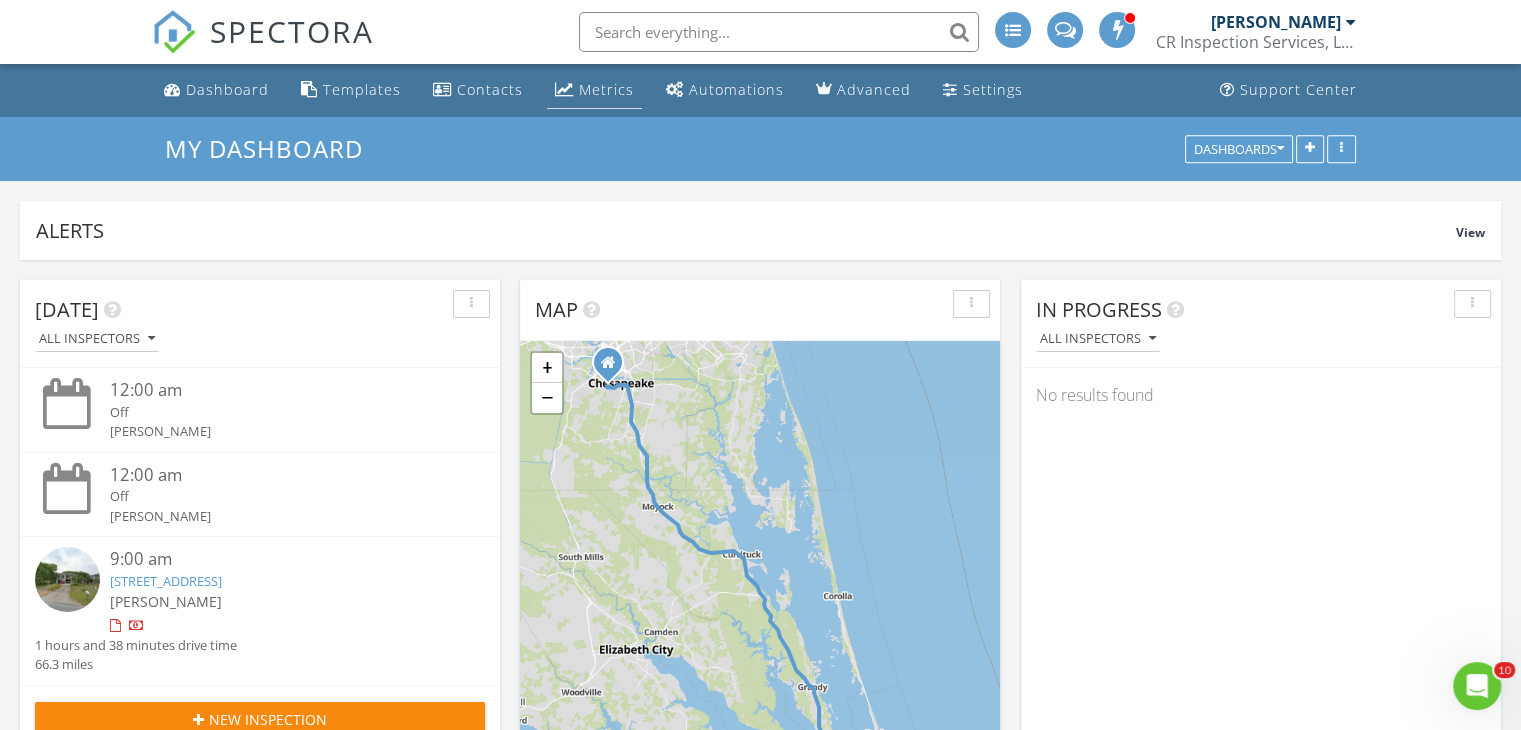 click on "Metrics" at bounding box center (606, 89) 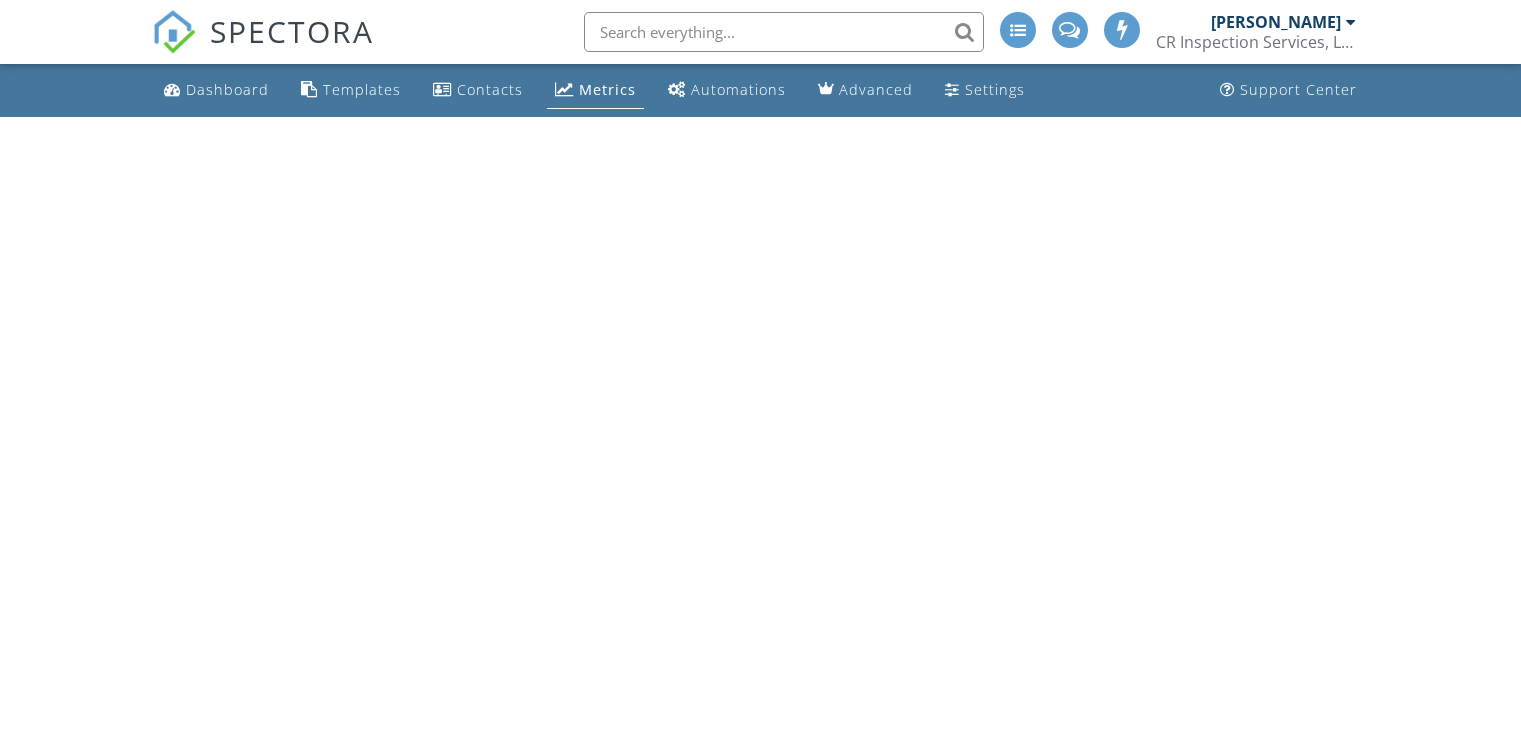 scroll, scrollTop: 0, scrollLeft: 0, axis: both 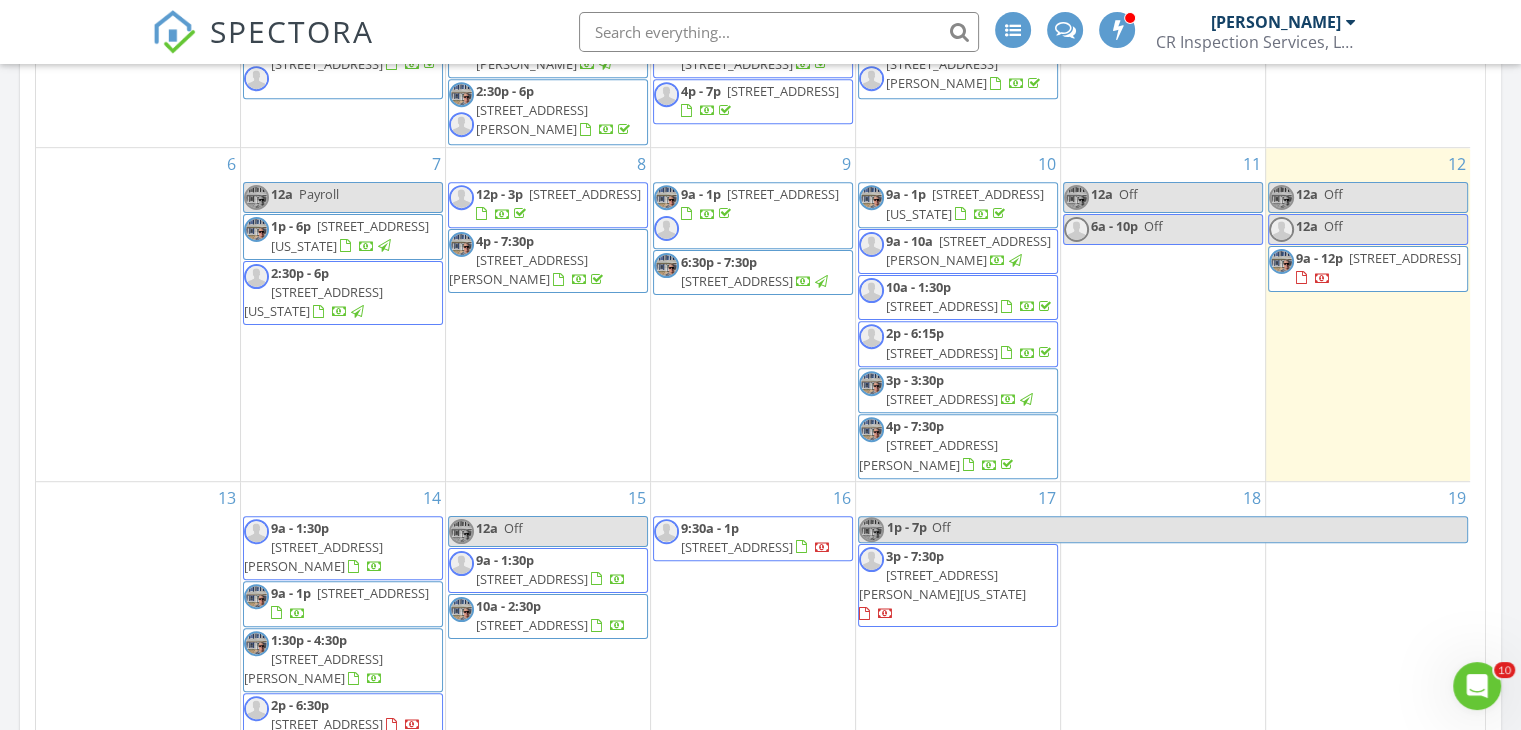 click on "12a
Off" at bounding box center (1368, 197) 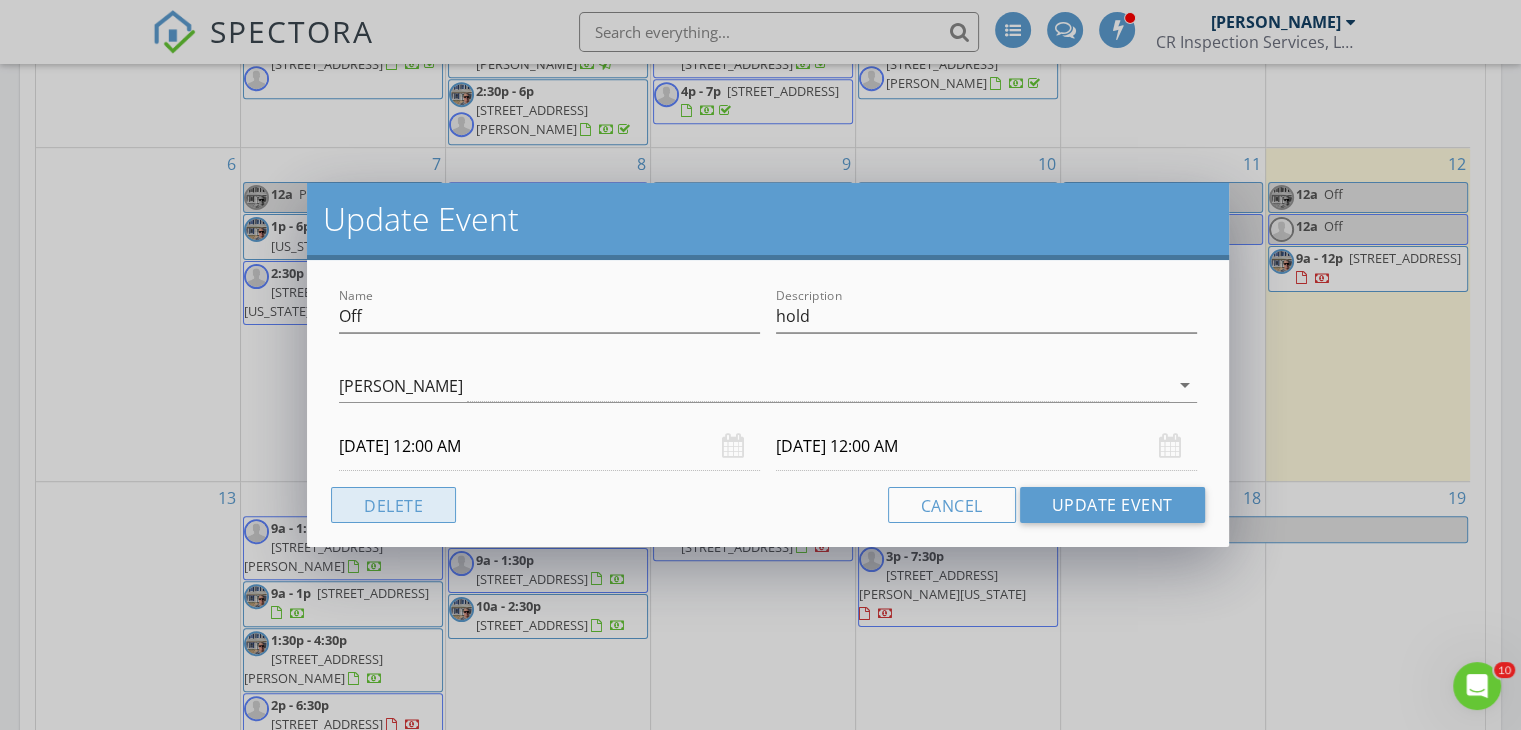click on "Delete" at bounding box center (393, 505) 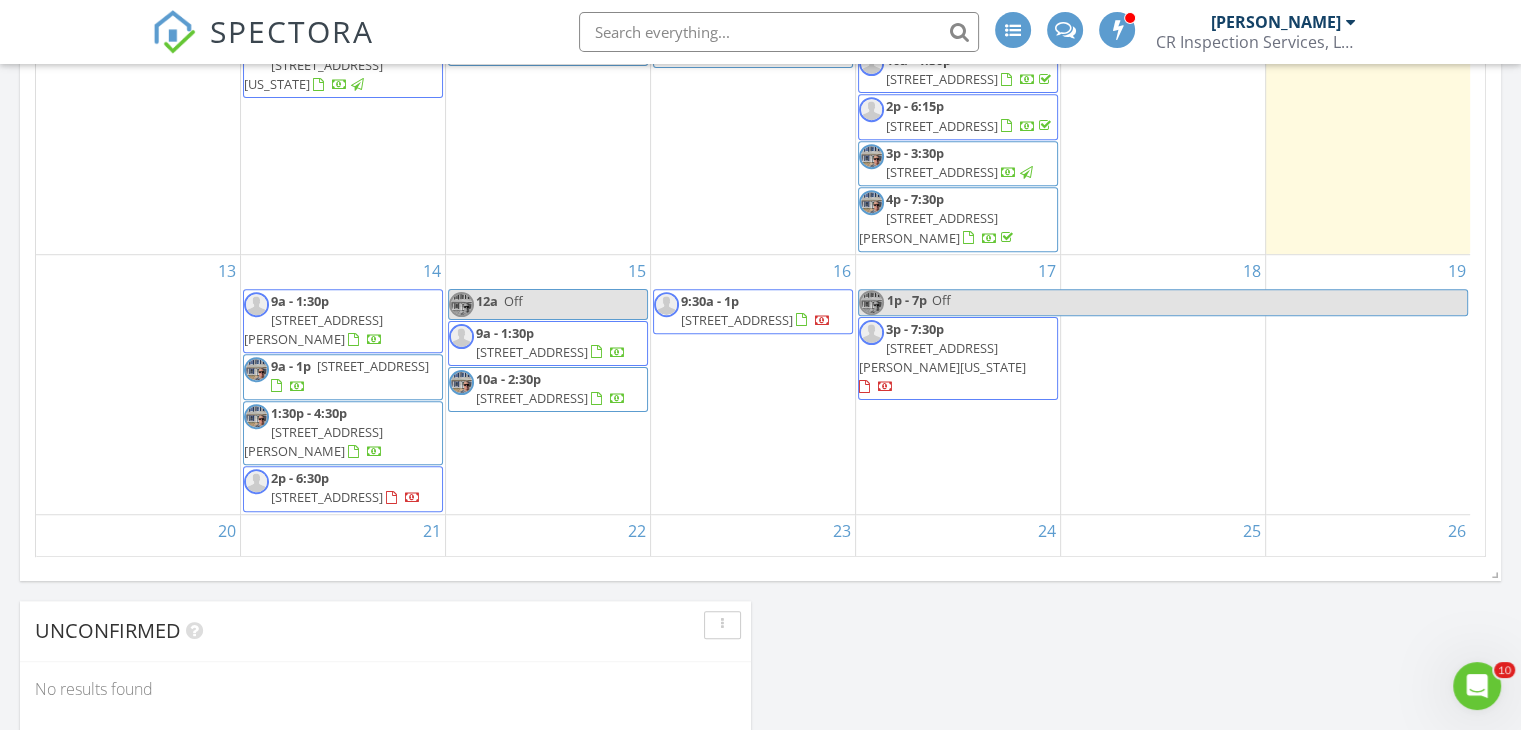scroll, scrollTop: 1319, scrollLeft: 0, axis: vertical 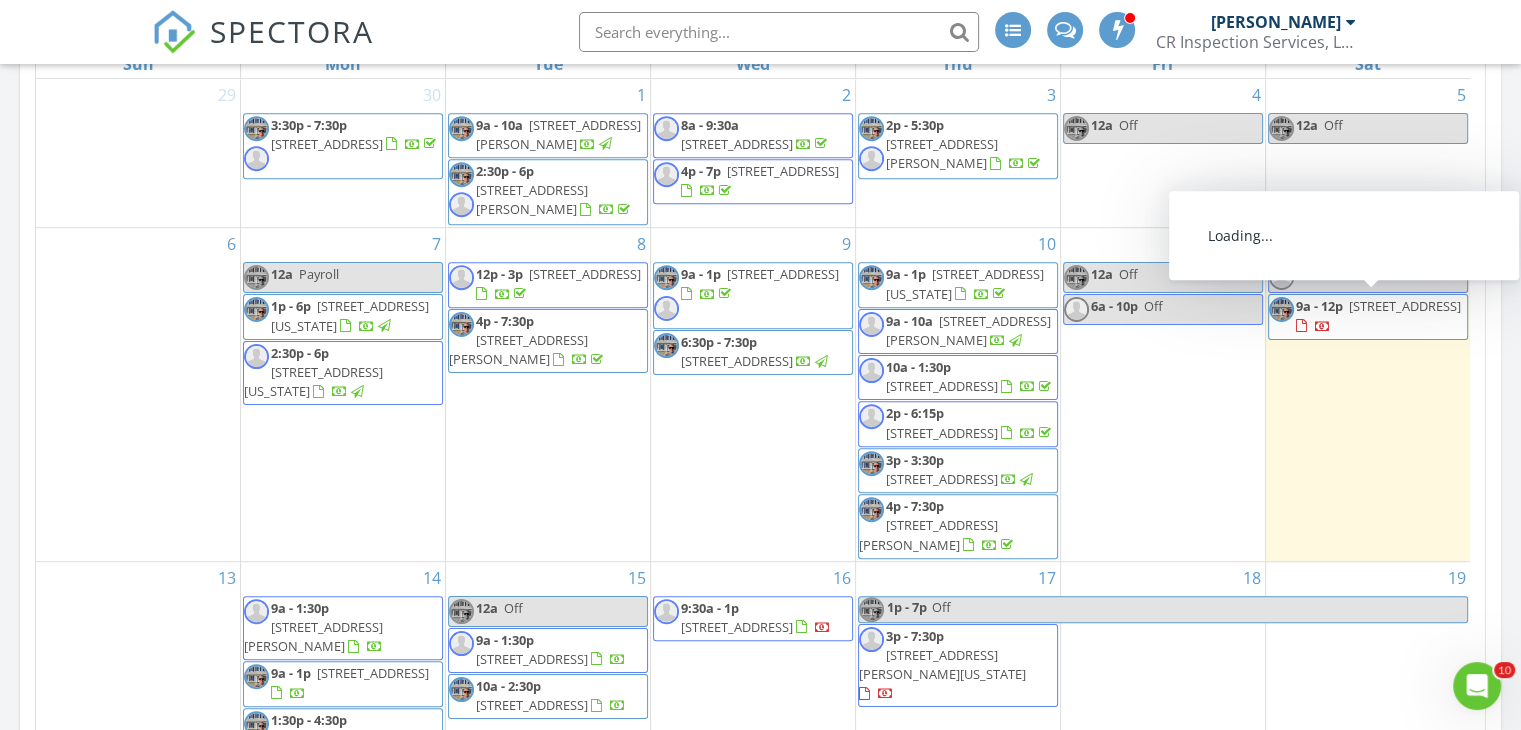 click on "313 W Eden St, Kill Devil Hills 27948" at bounding box center (1405, 306) 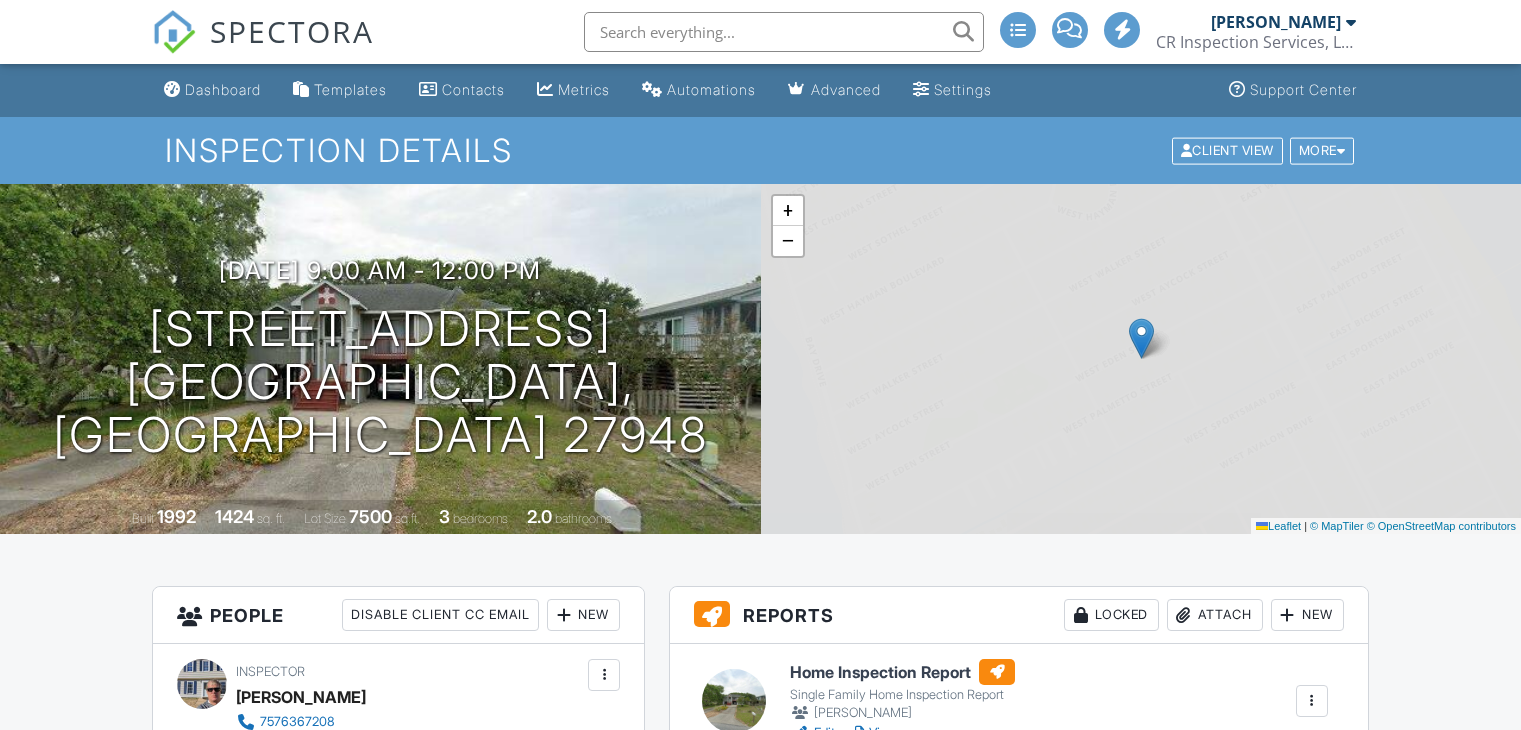 scroll, scrollTop: 0, scrollLeft: 0, axis: both 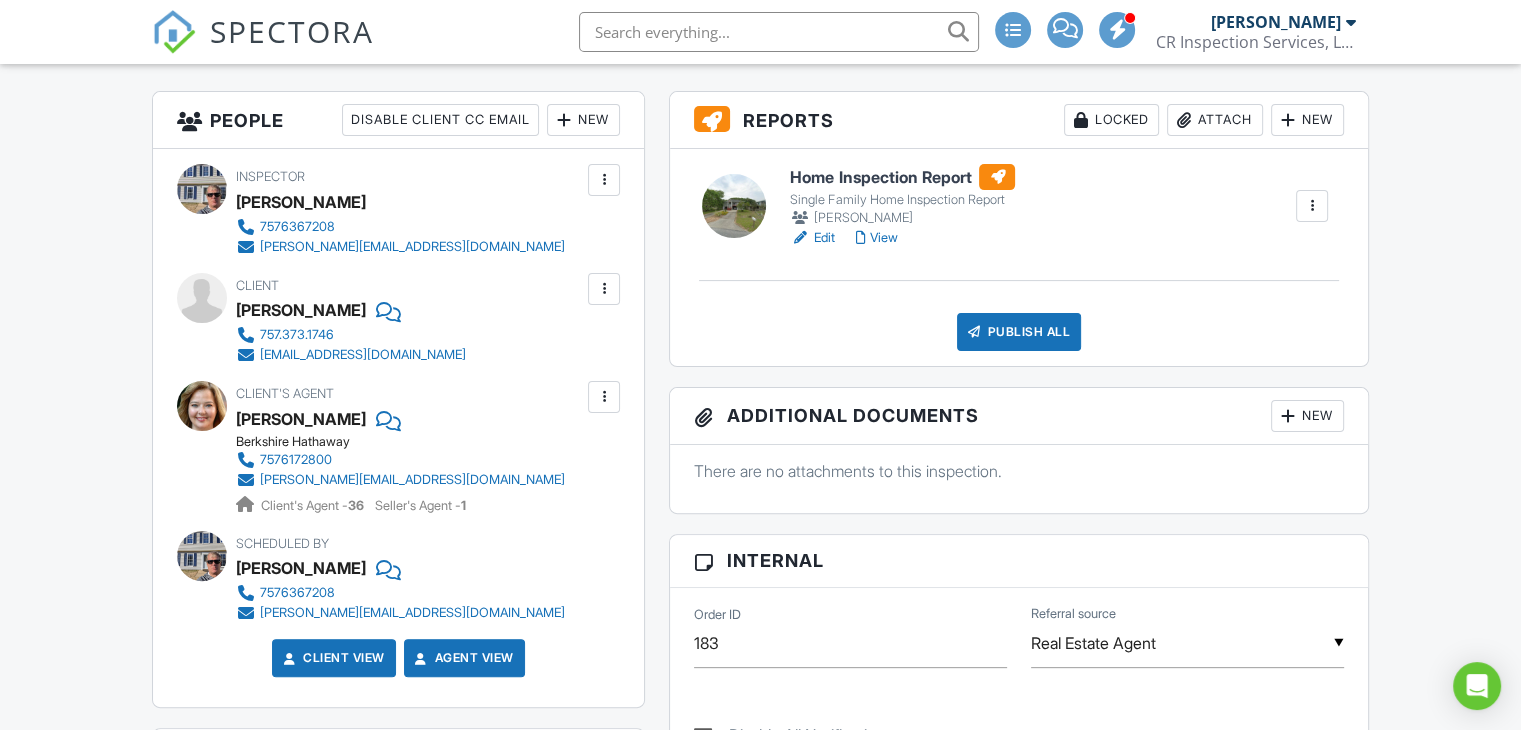 click on "SPECTORA
[PERSON_NAME]
CR Inspection Services, LLC
Role:
Inspector
Change Role
Dashboard
New Inspection
Inspections
Calendar
Template Editor
Contacts
Automations
Team
Metrics
Payments
Data Exports
Billing
Conversations
Tasks
Reporting
Advanced
Equipment
Settings
What's New
Sign Out
Change Active Role
Your account has more than one possible role. Please choose how you'd like to view the site:
Company/Agency
City
Role
Dashboard
Templates
Contacts
Metrics
Automations
Advanced
Settings
Support Center
Inspection Details
Client View
More" at bounding box center (760, 825) 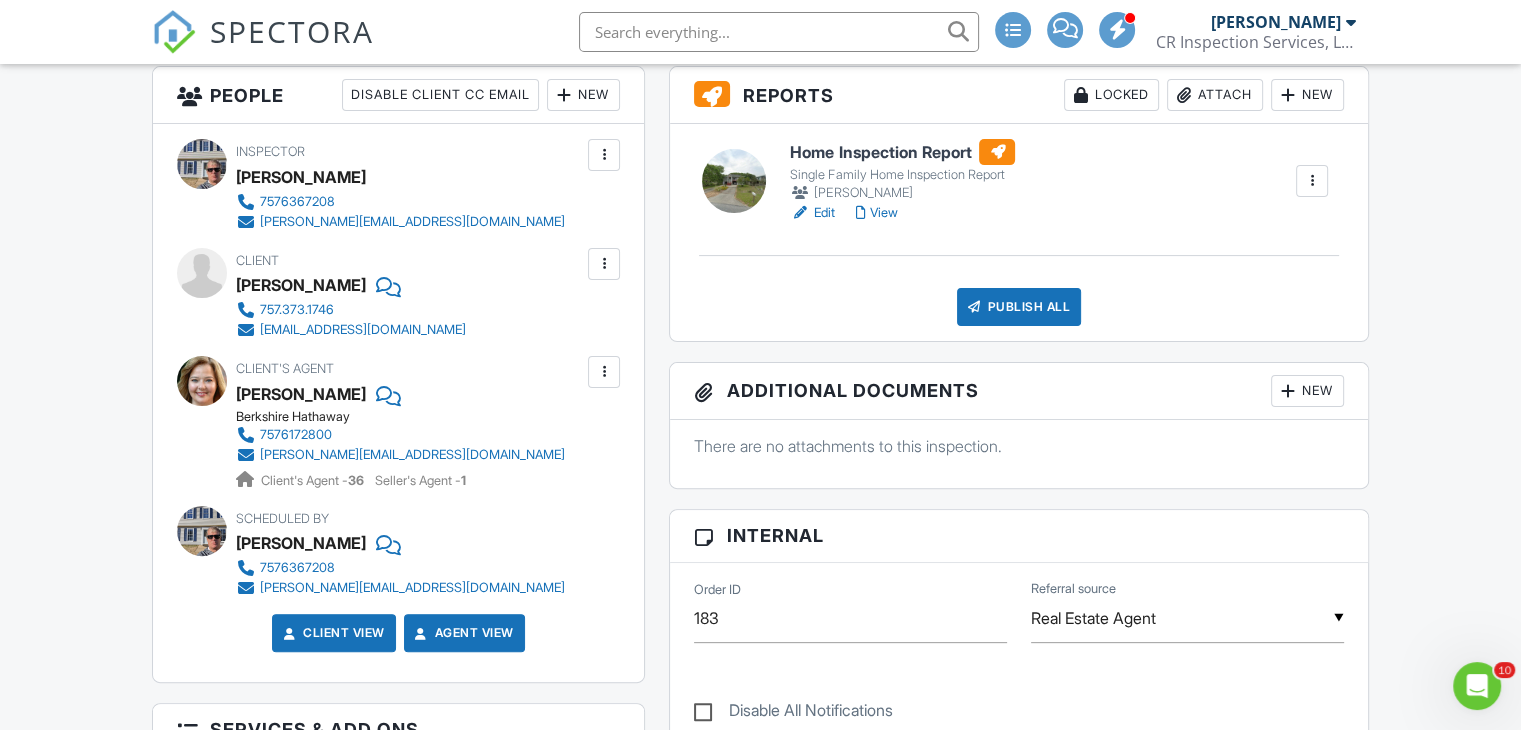 scroll, scrollTop: 0, scrollLeft: 0, axis: both 